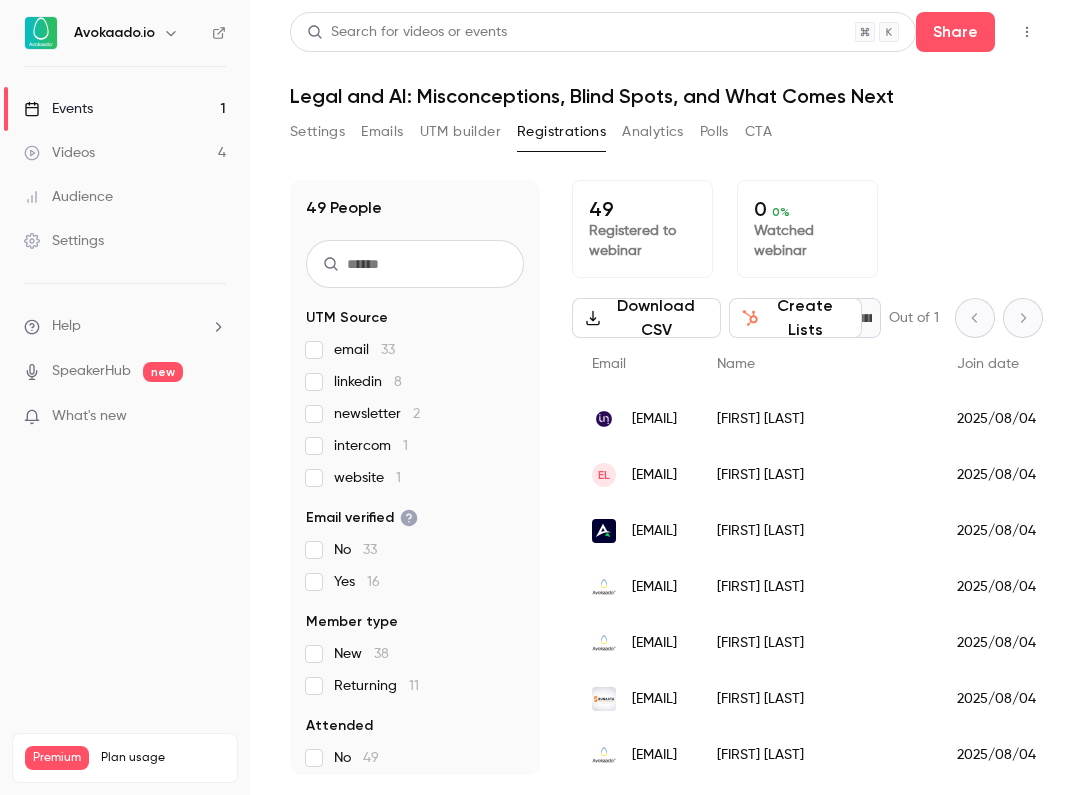 scroll, scrollTop: 0, scrollLeft: 0, axis: both 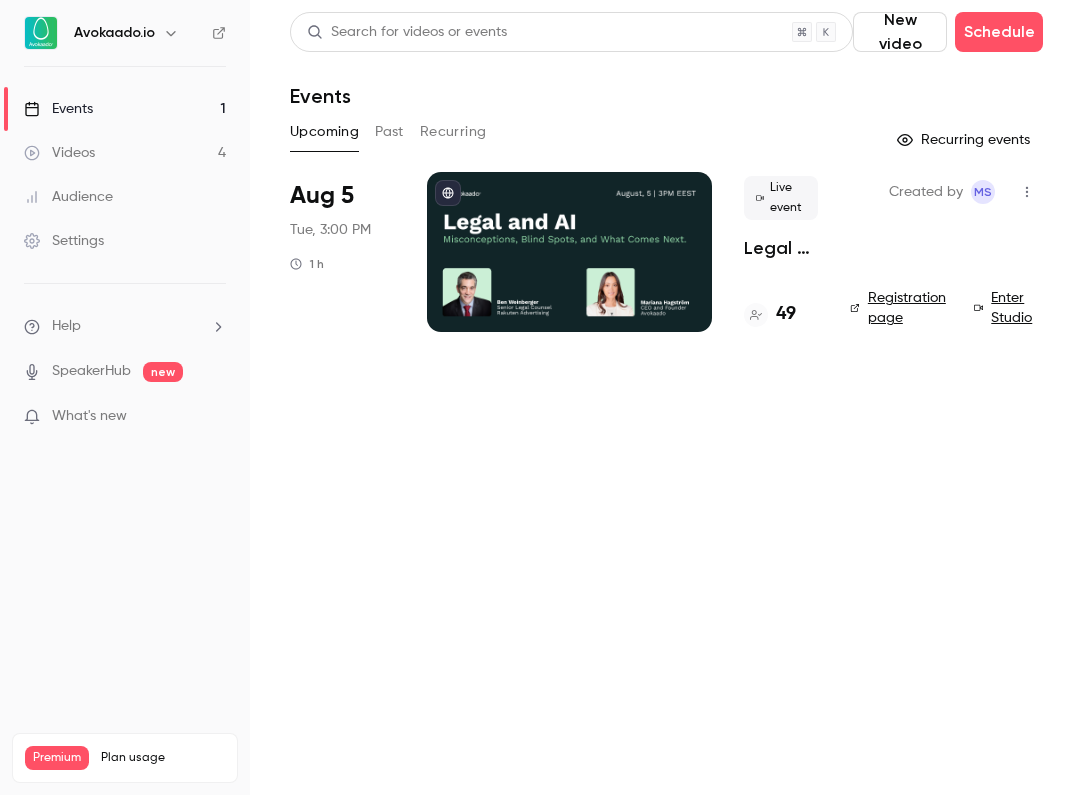 click on "49" at bounding box center [786, 314] 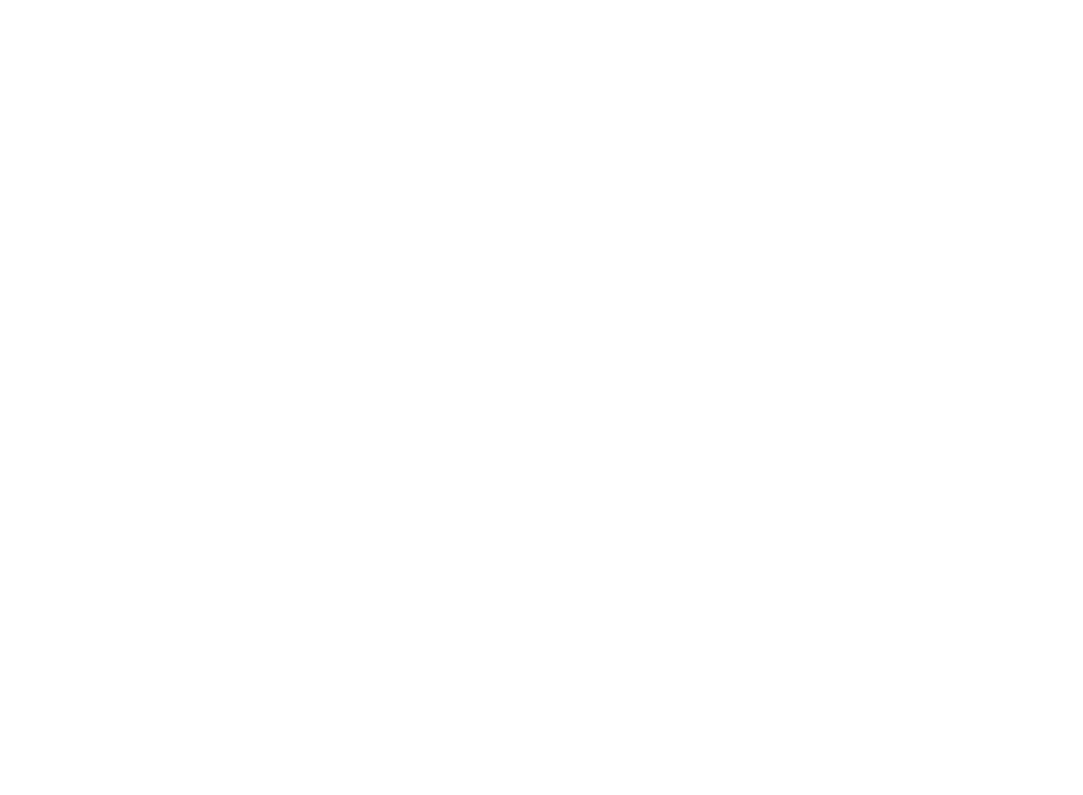 scroll, scrollTop: 0, scrollLeft: 0, axis: both 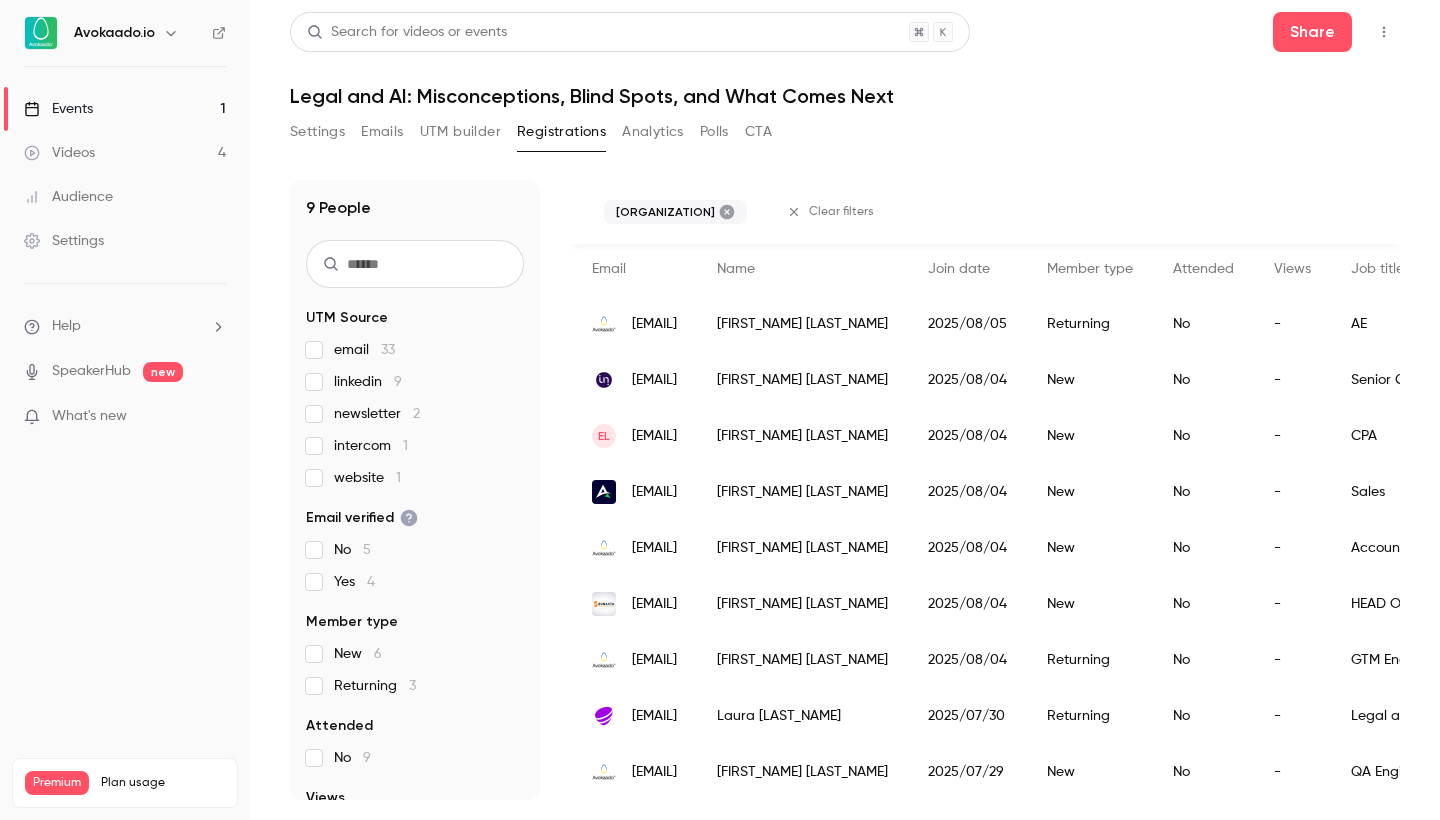 click on "email 33" at bounding box center [364, 350] 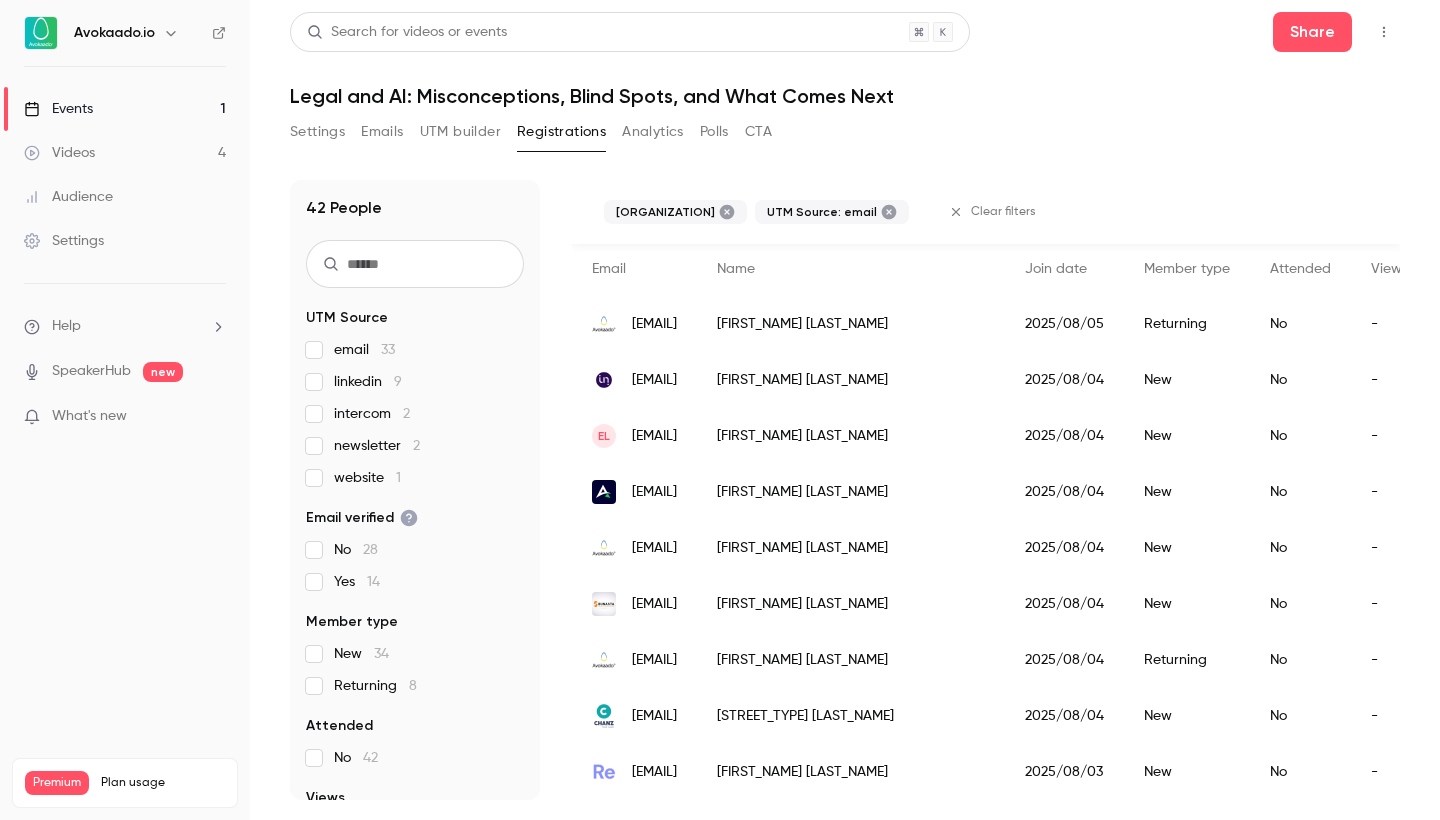click on "Events 1" at bounding box center [125, 109] 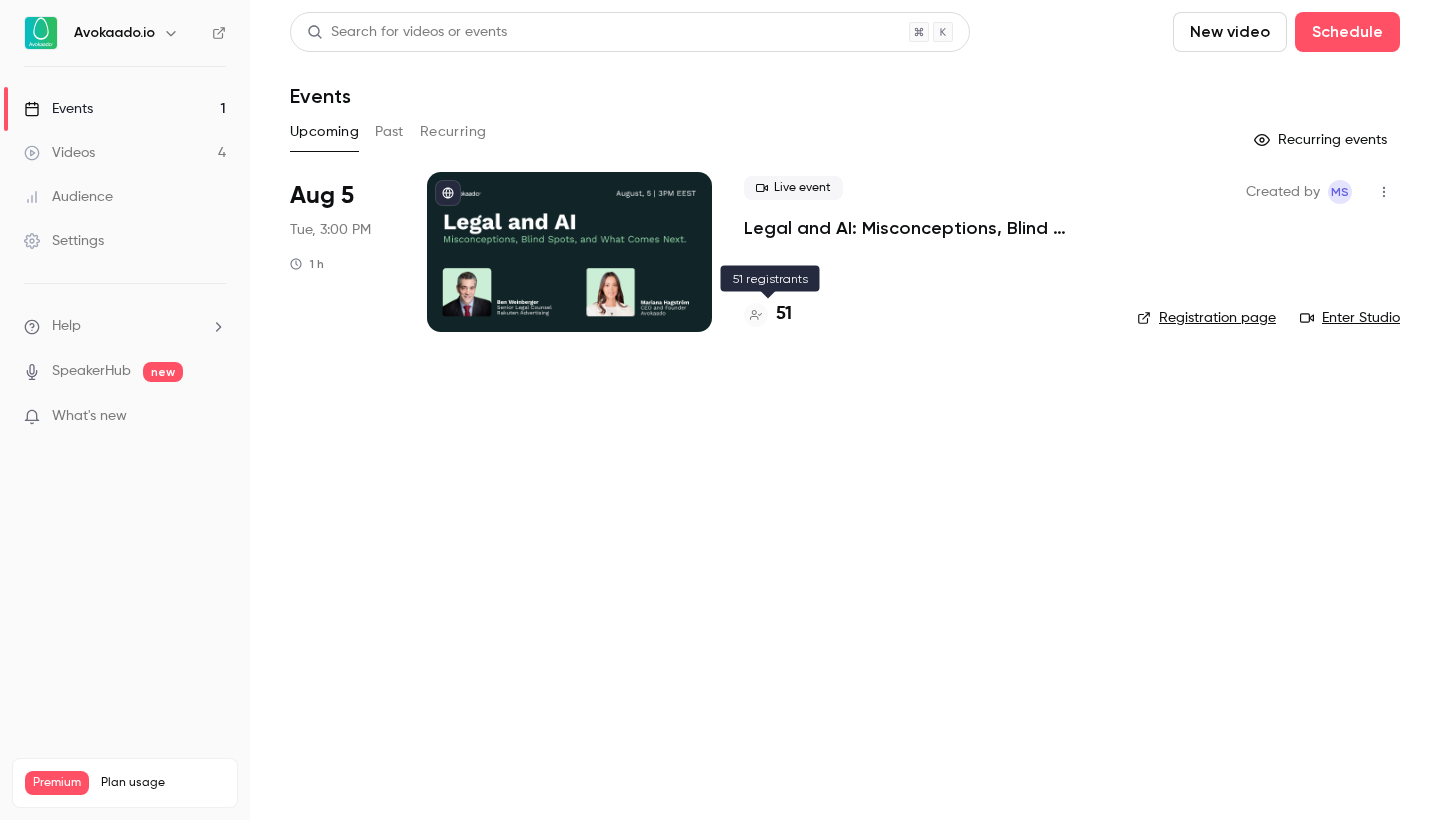 click on "51" at bounding box center [784, 314] 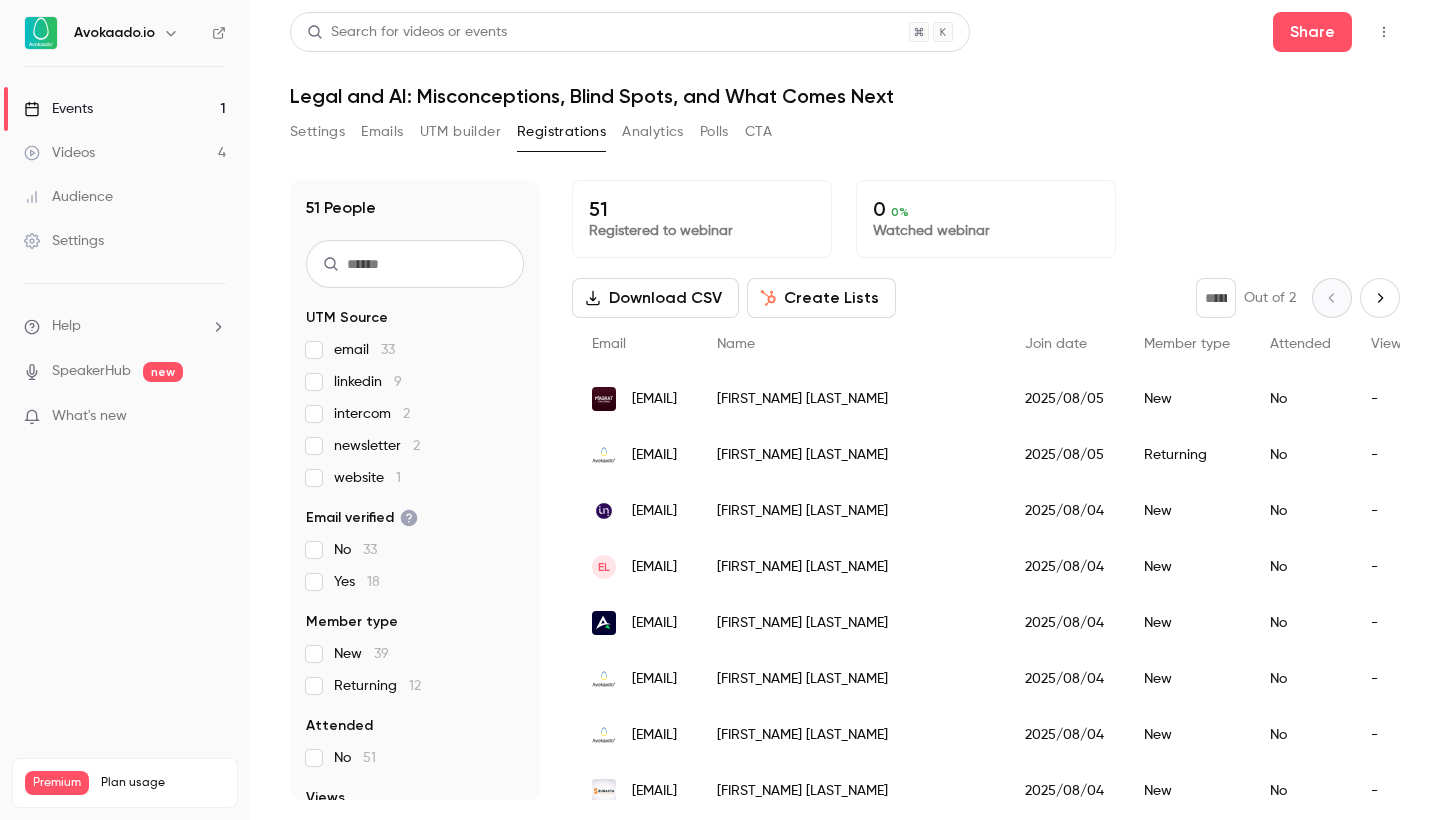 click on "intercom 2" at bounding box center (415, 414) 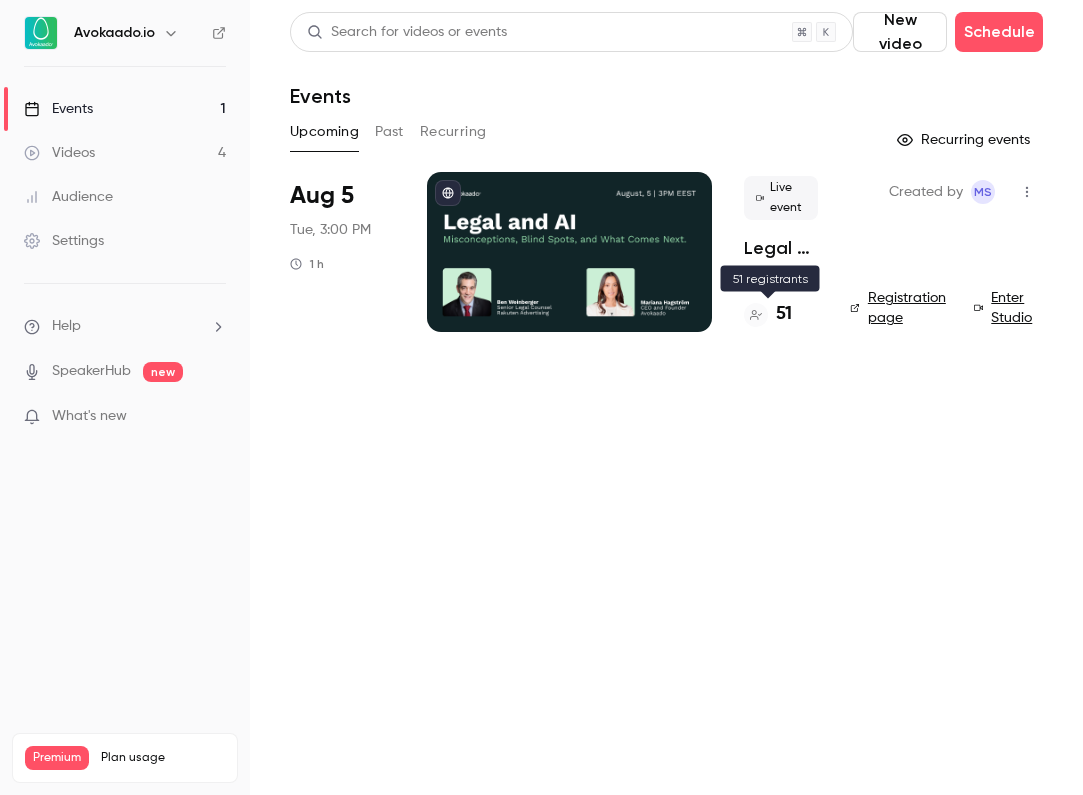 click on "51" at bounding box center (784, 314) 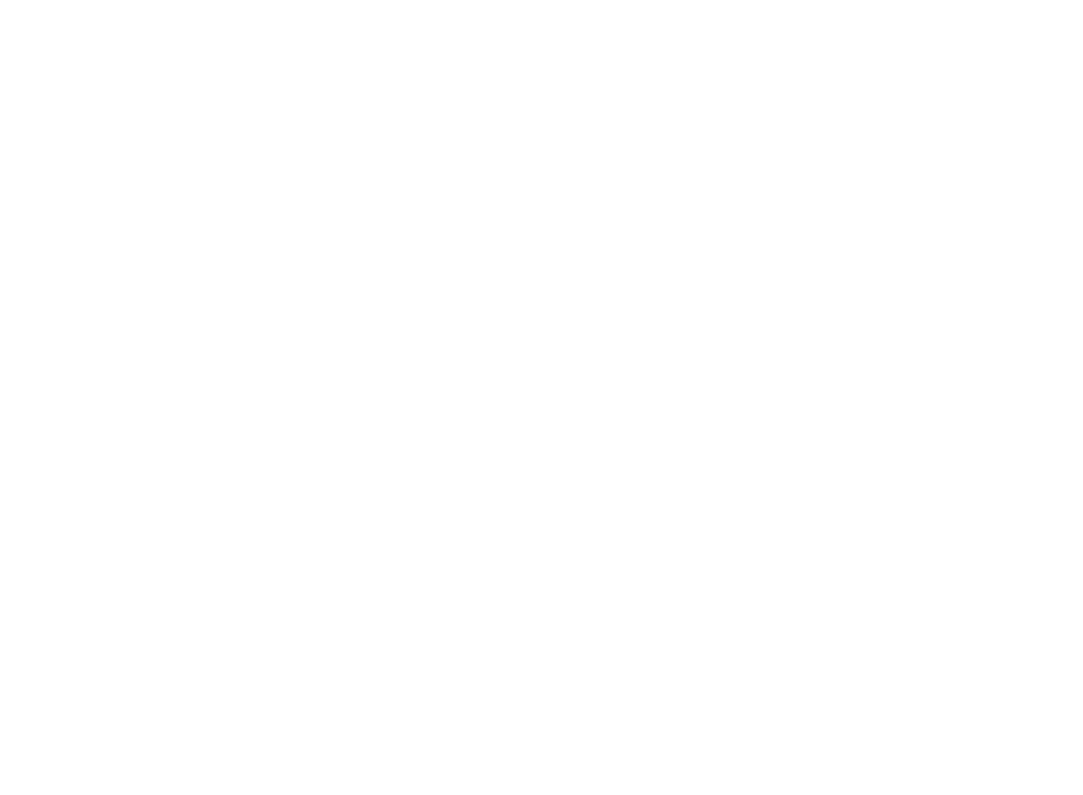 scroll, scrollTop: 0, scrollLeft: 0, axis: both 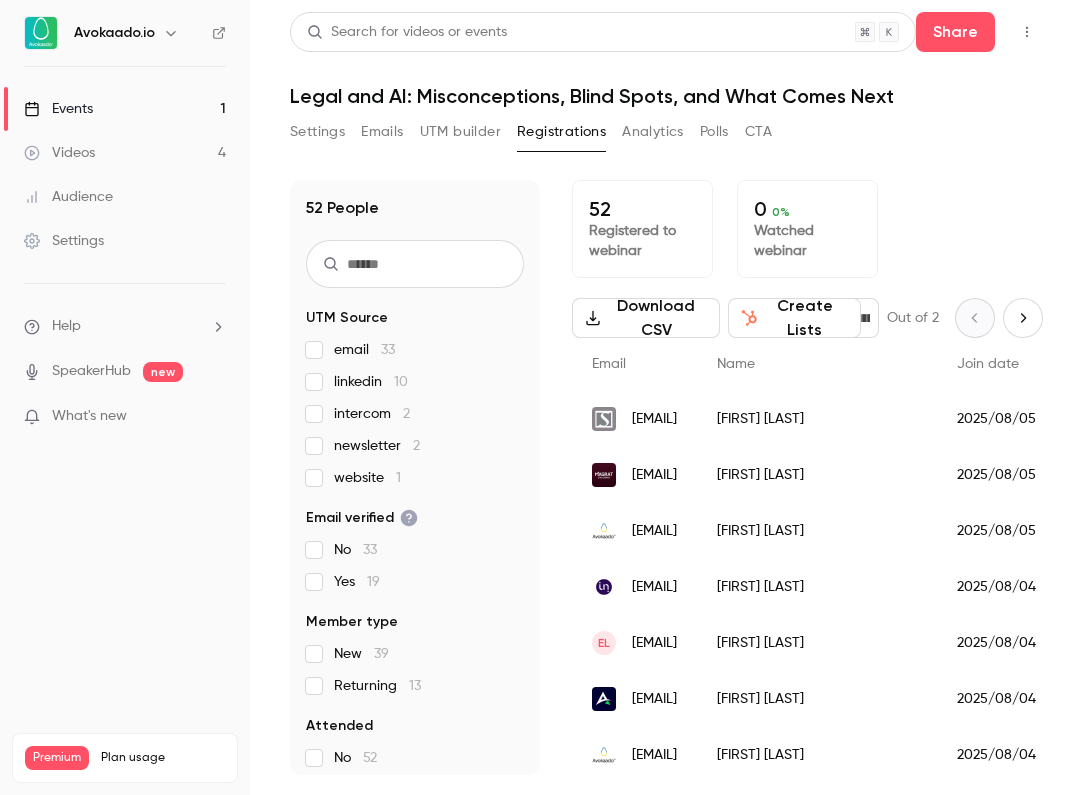 click on "linkedin 10" at bounding box center [371, 382] 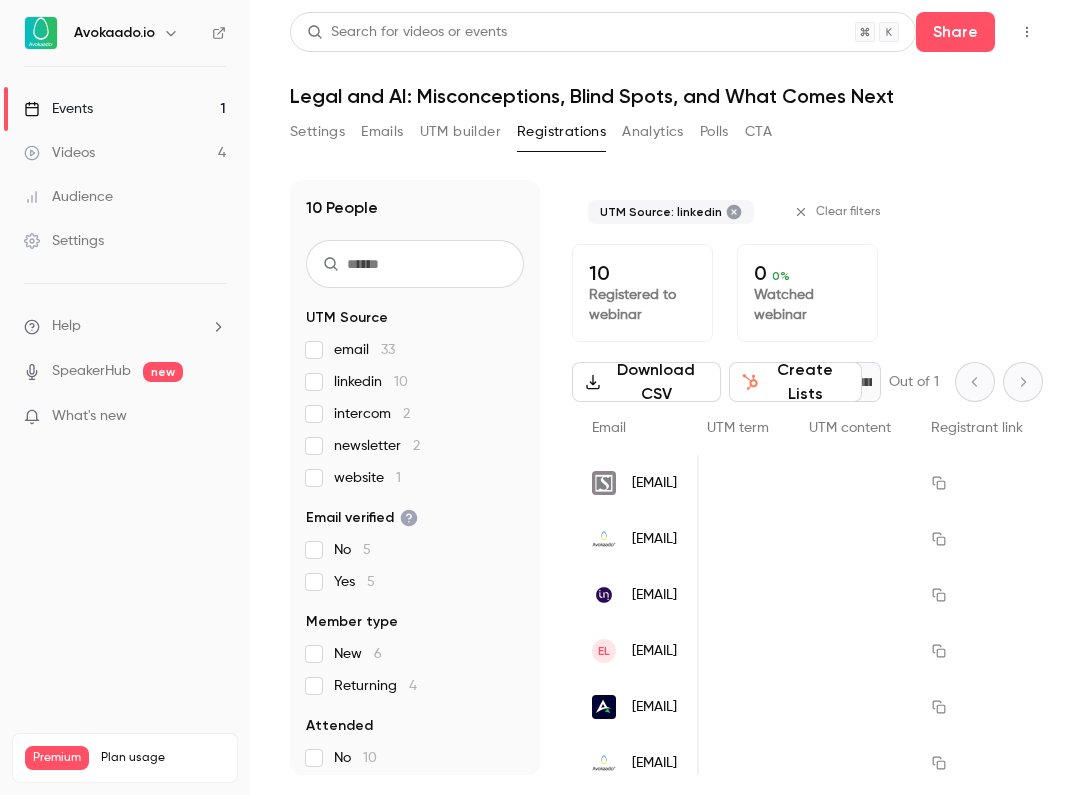 scroll, scrollTop: 0, scrollLeft: 2906, axis: horizontal 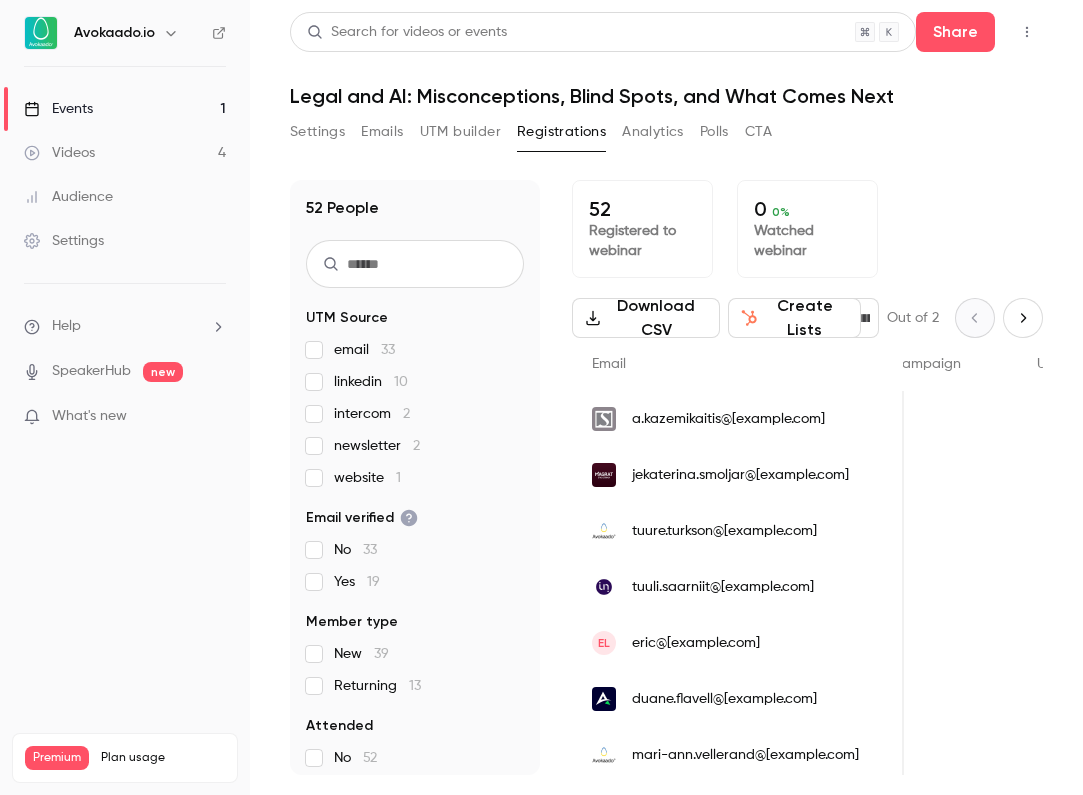 click on "linkedin 10" at bounding box center (371, 382) 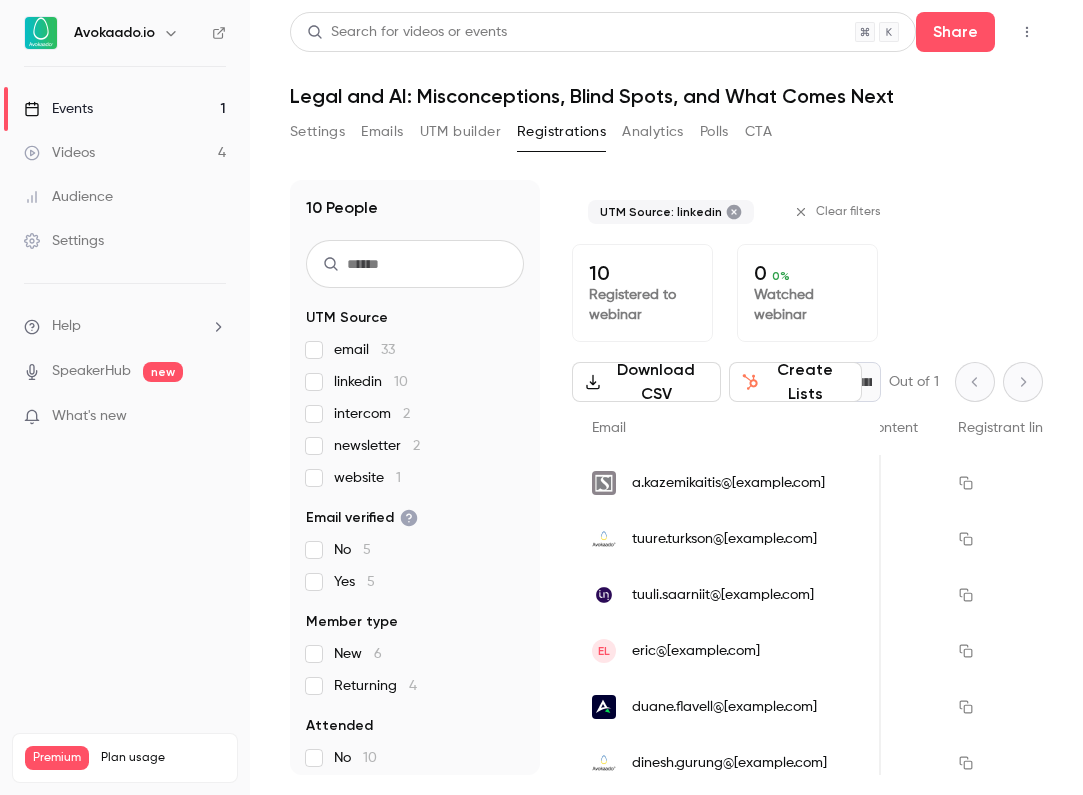 click on "linkedin 10" at bounding box center (371, 382) 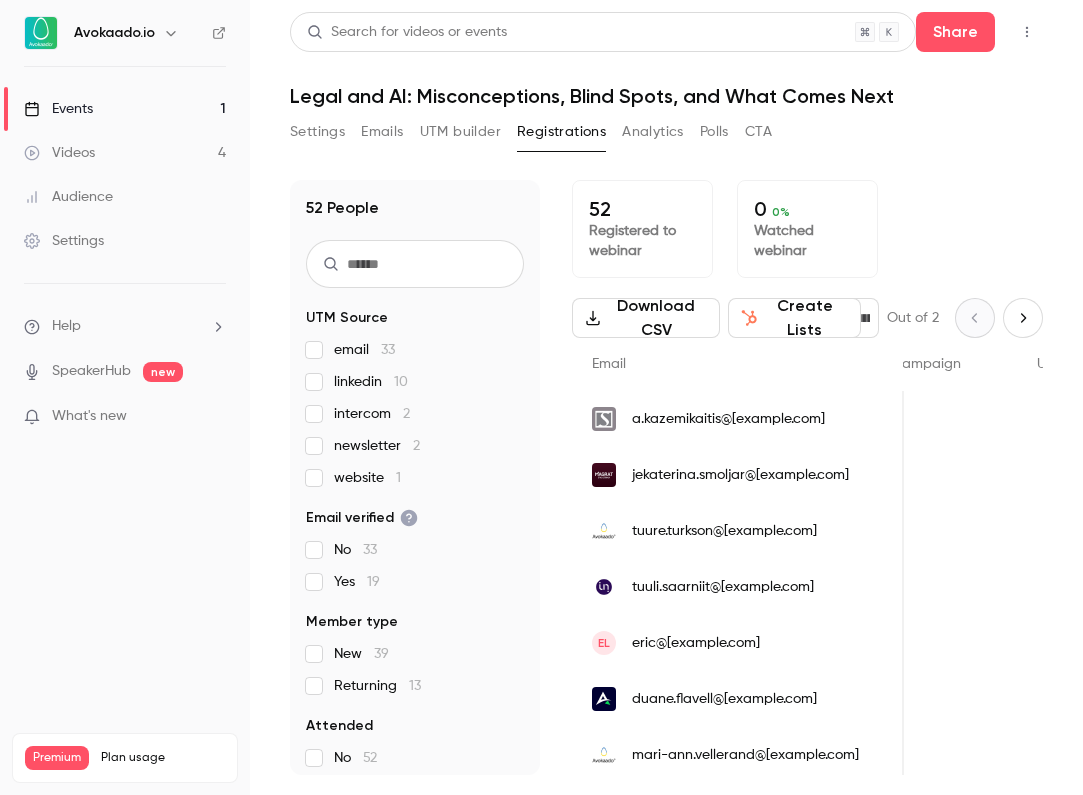 click on "Events" at bounding box center [58, 109] 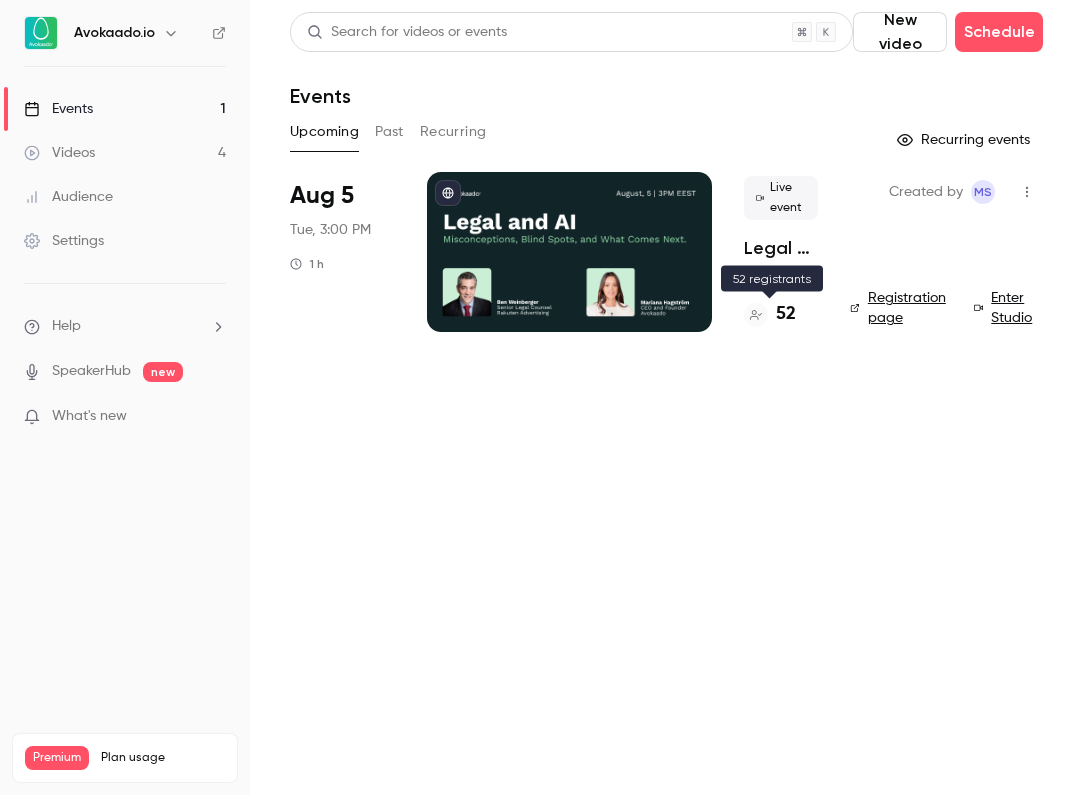 click on "52" at bounding box center (786, 314) 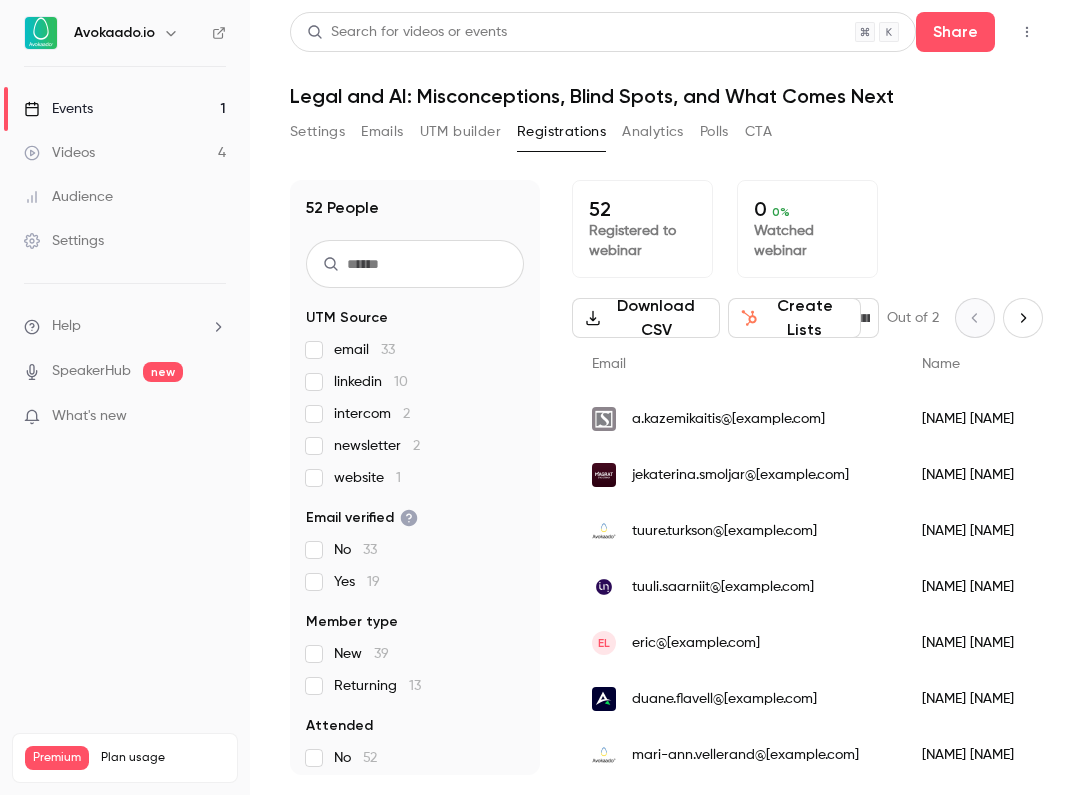 click on "linkedin 10" at bounding box center [371, 382] 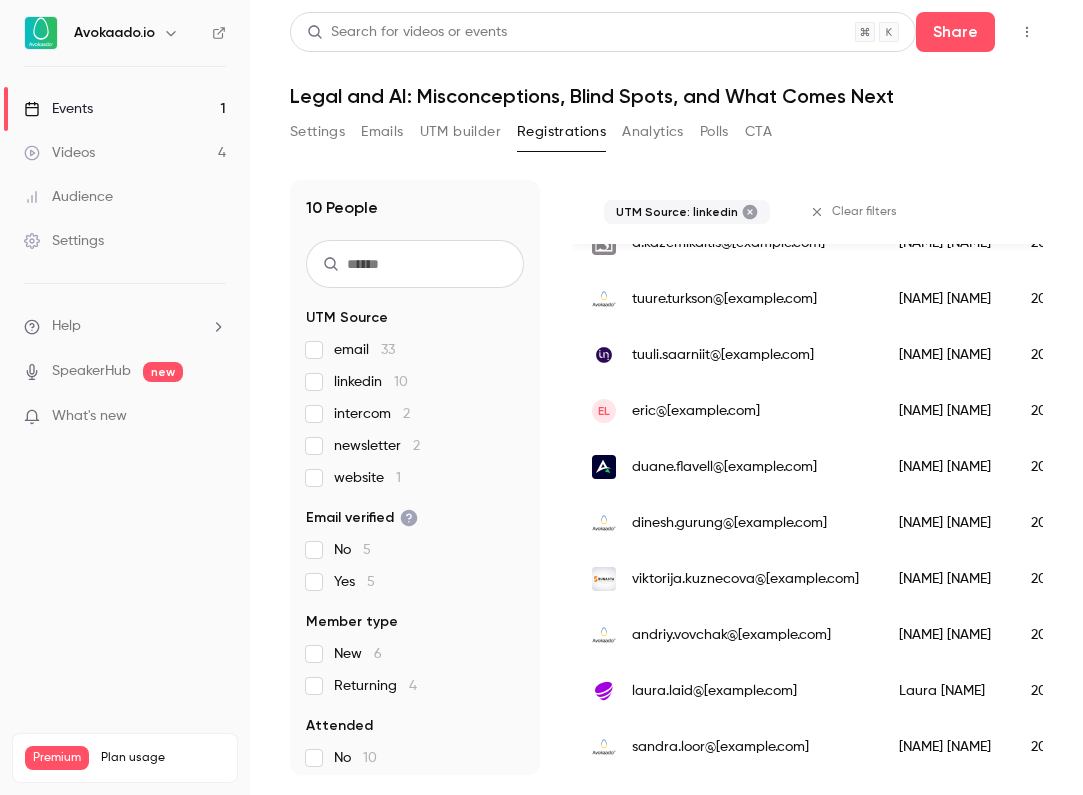 scroll, scrollTop: 240, scrollLeft: 0, axis: vertical 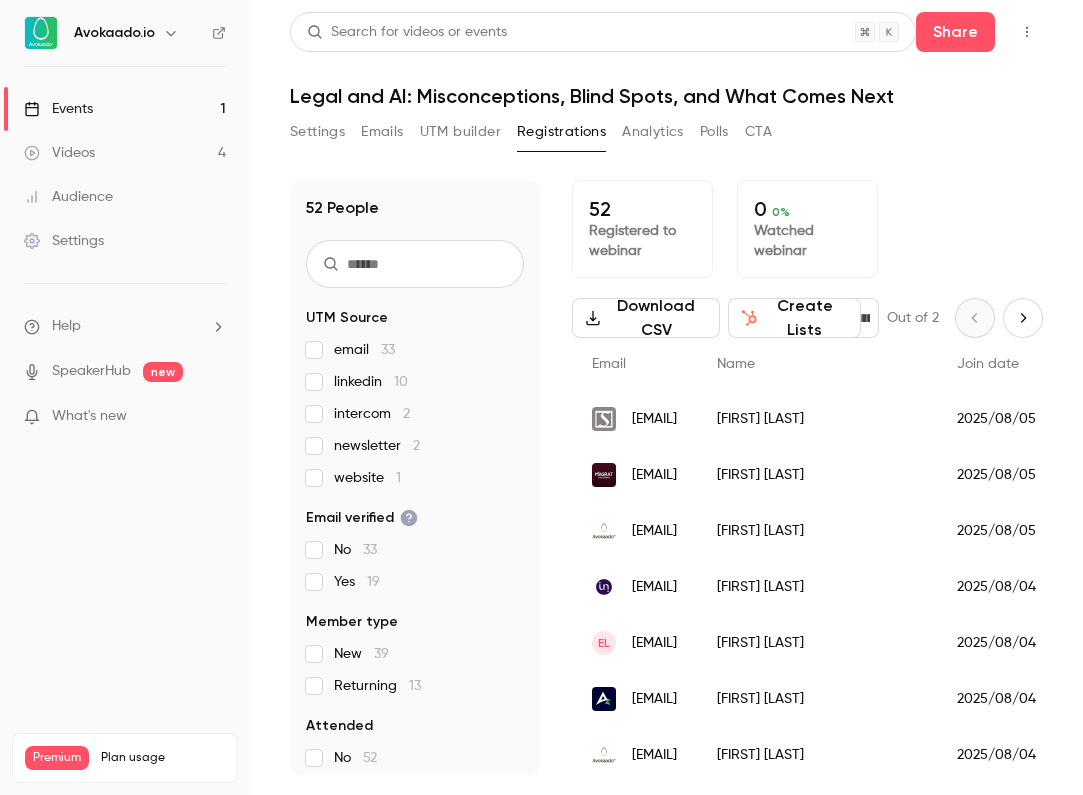 click on "Videos 4" at bounding box center [125, 153] 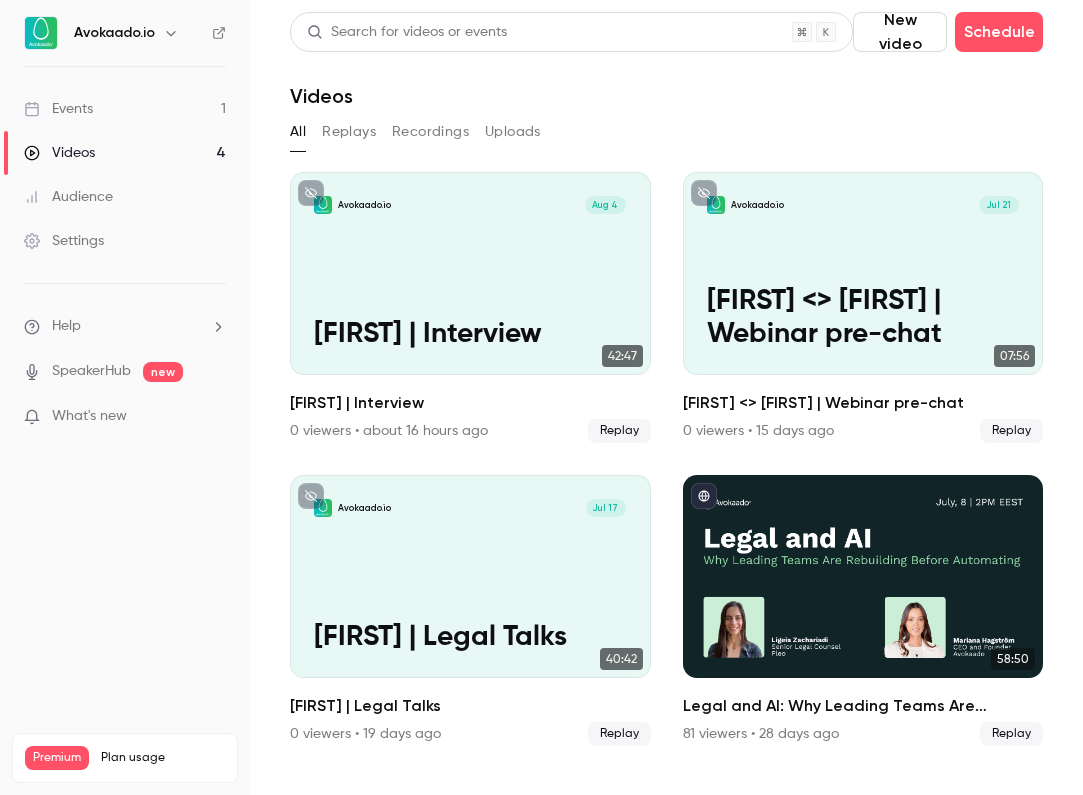 click on "Events 1" at bounding box center (125, 109) 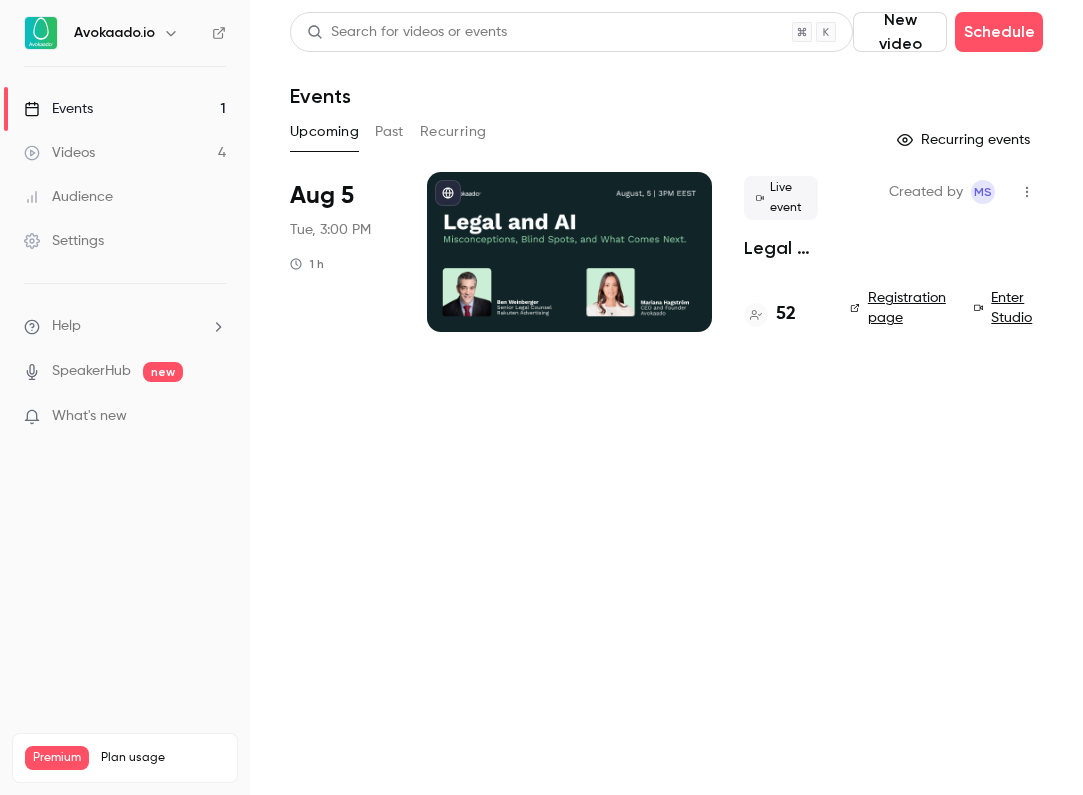 click on "Registration page" at bounding box center (900, 308) 